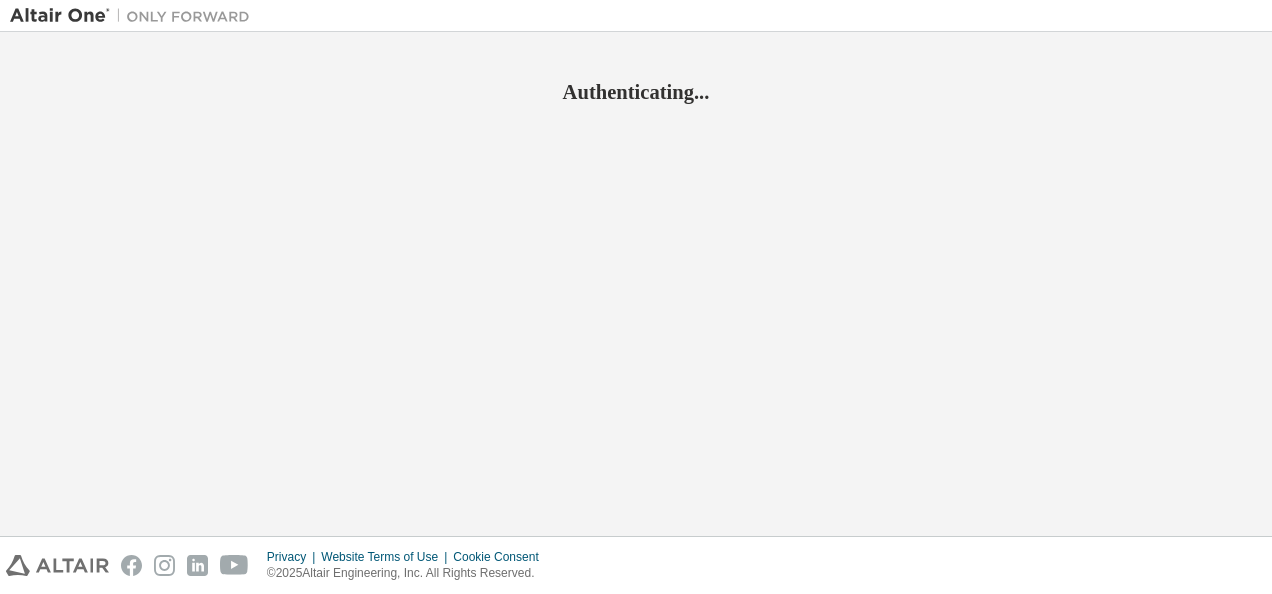 scroll, scrollTop: 0, scrollLeft: 0, axis: both 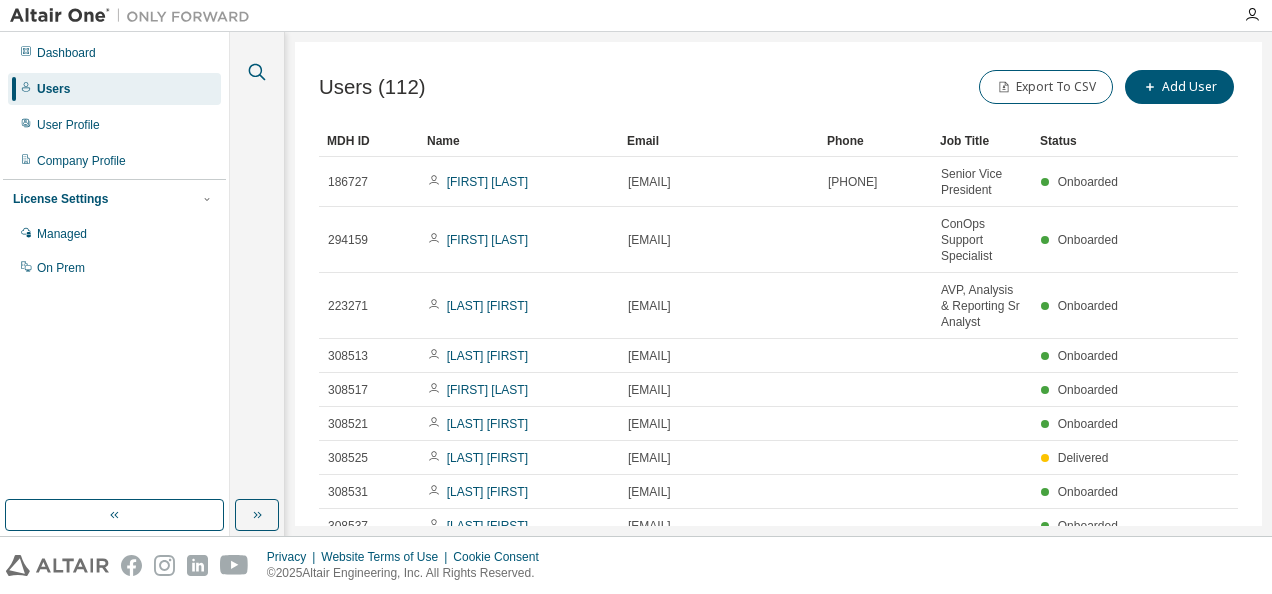 click 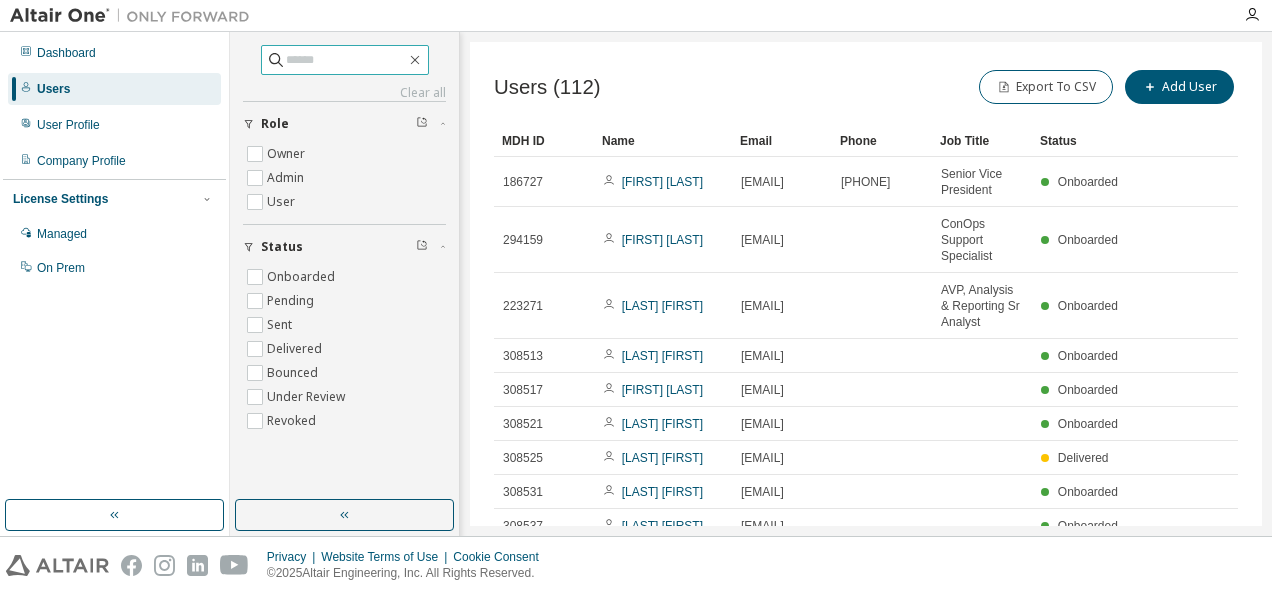 click at bounding box center [346, 60] 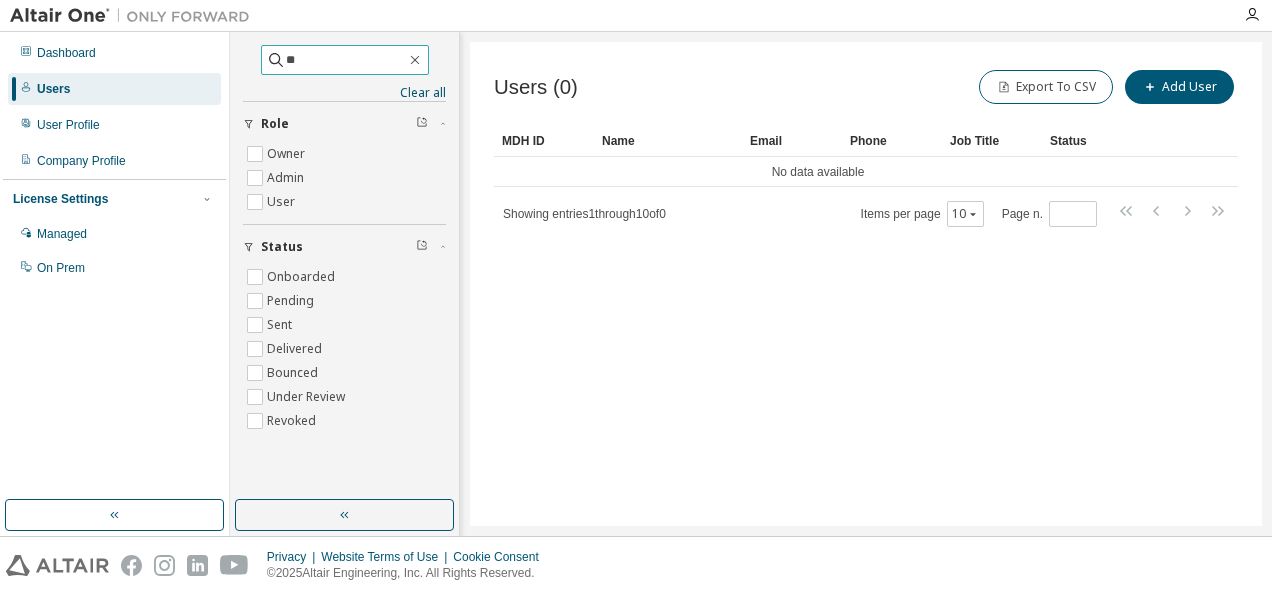 type on "*" 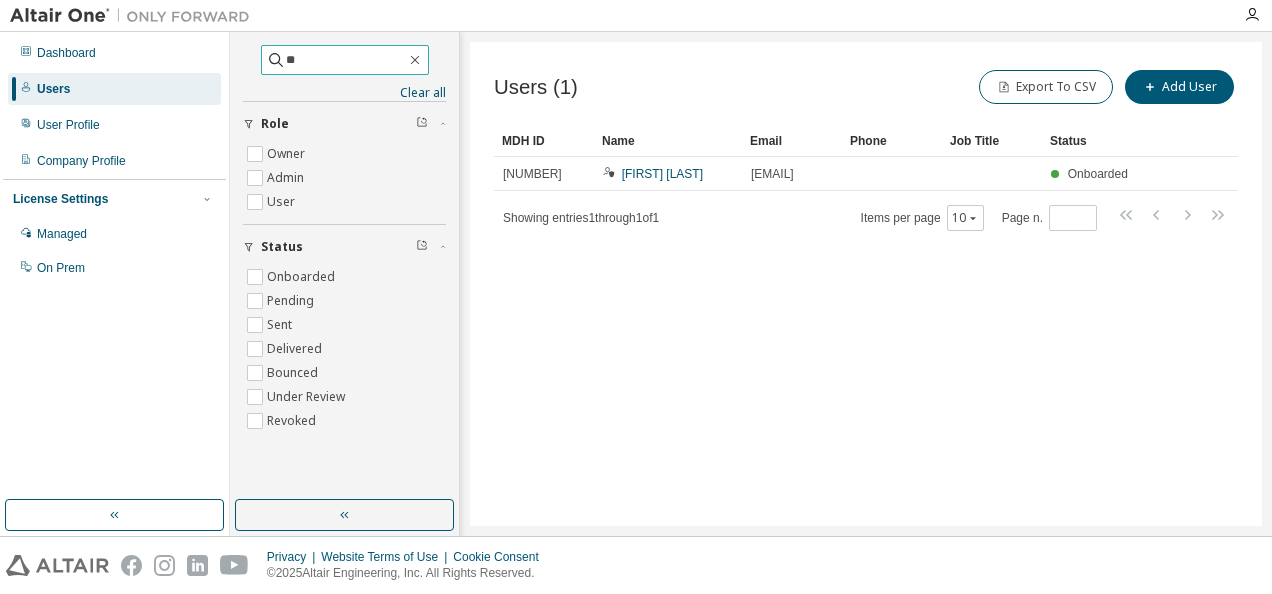 type on "*" 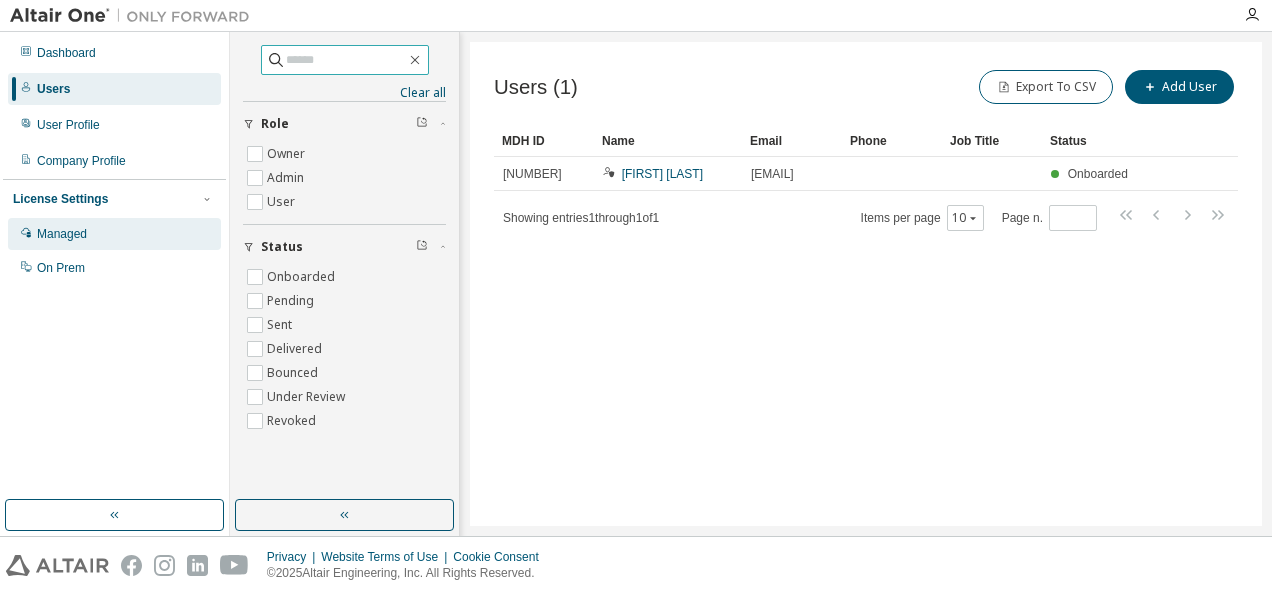 type 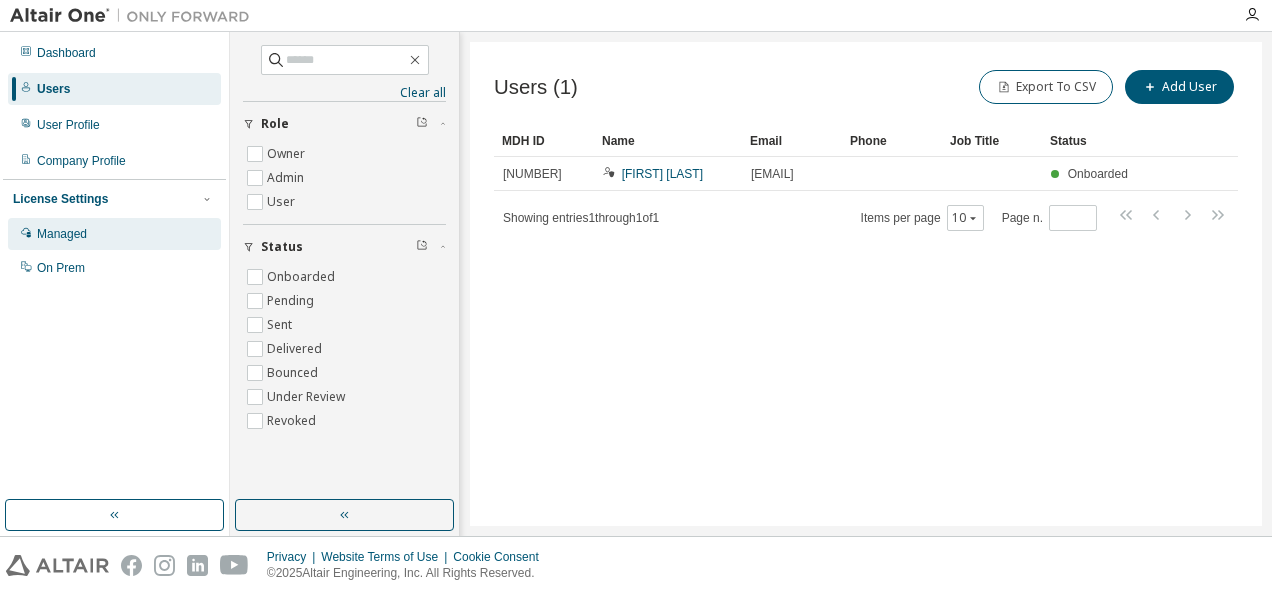 click on "Managed" at bounding box center [62, 234] 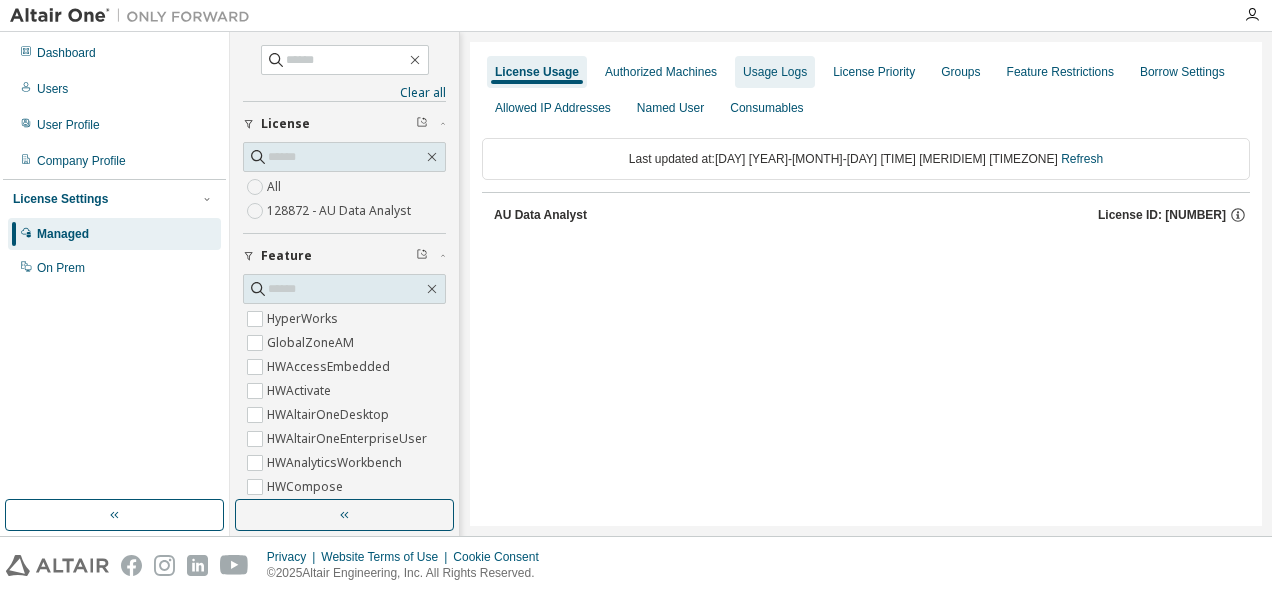 click on "Usage Logs" at bounding box center [775, 72] 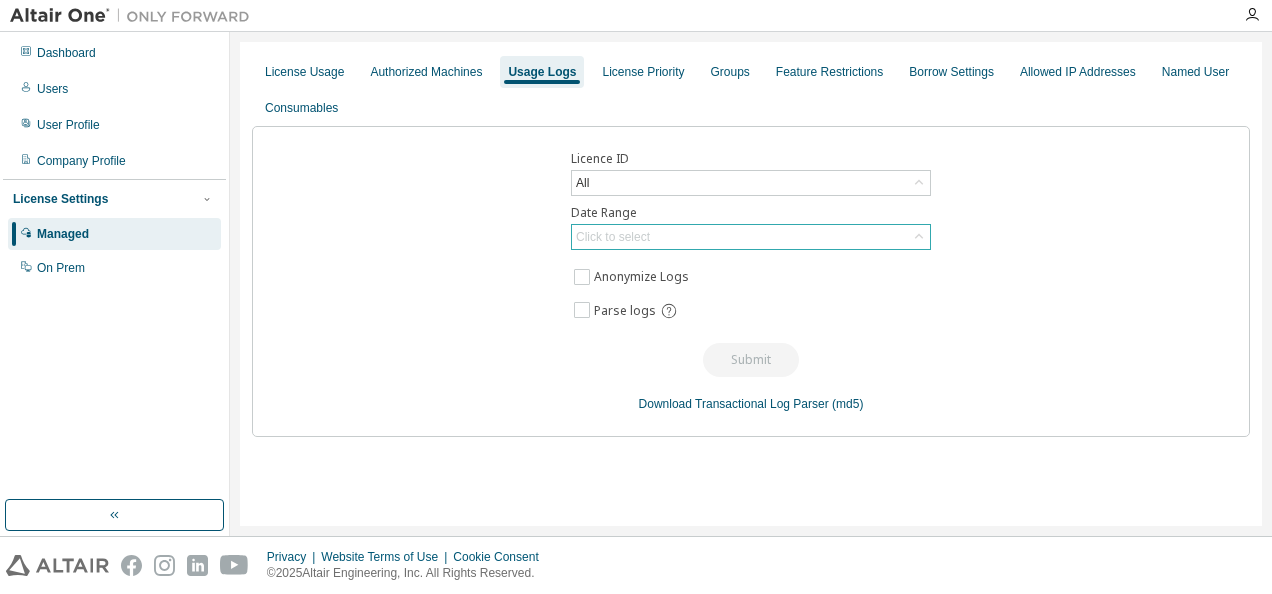 click on "Click to select" at bounding box center [751, 237] 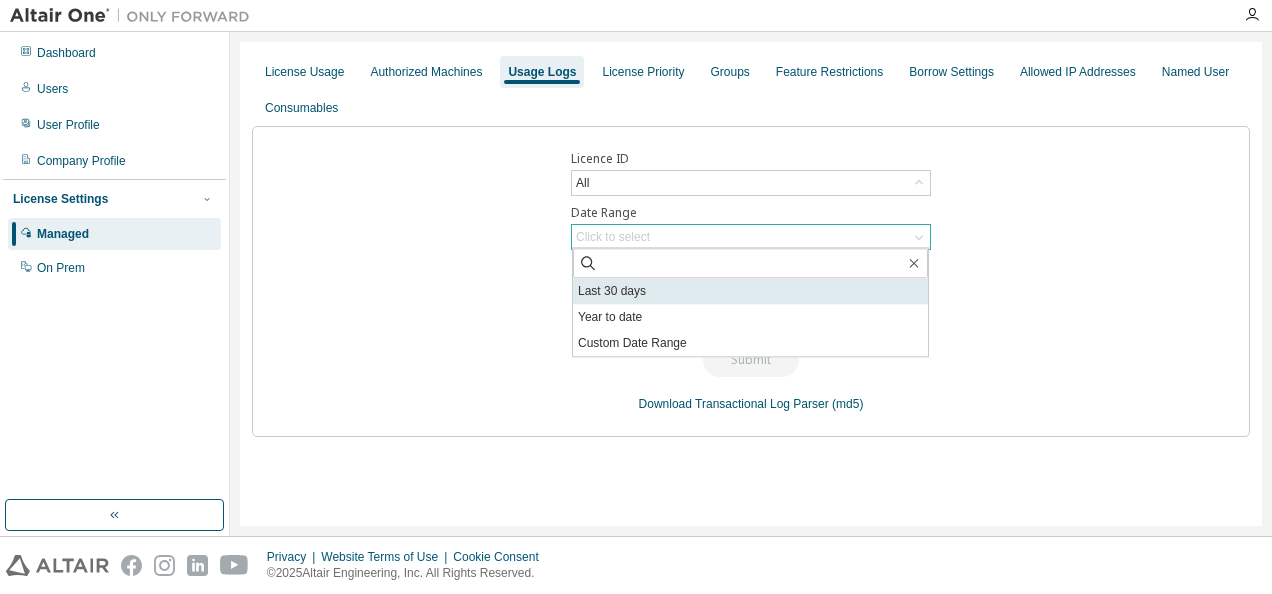 click on "Last 30 days" at bounding box center [750, 291] 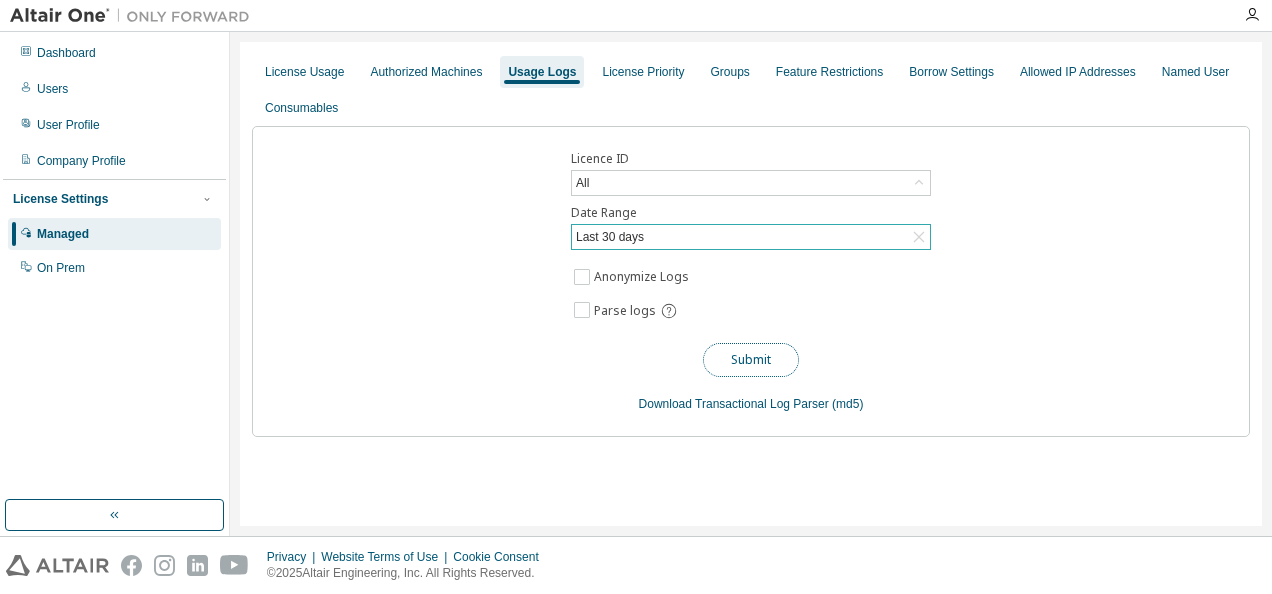 click on "Submit" at bounding box center (751, 360) 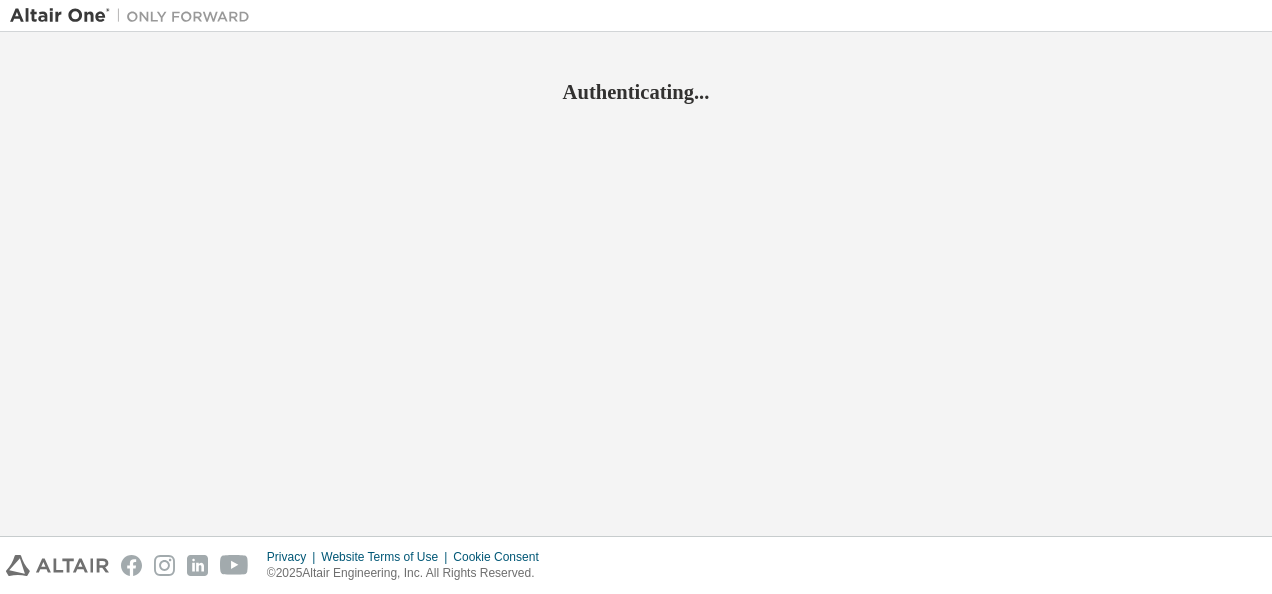 scroll, scrollTop: 0, scrollLeft: 0, axis: both 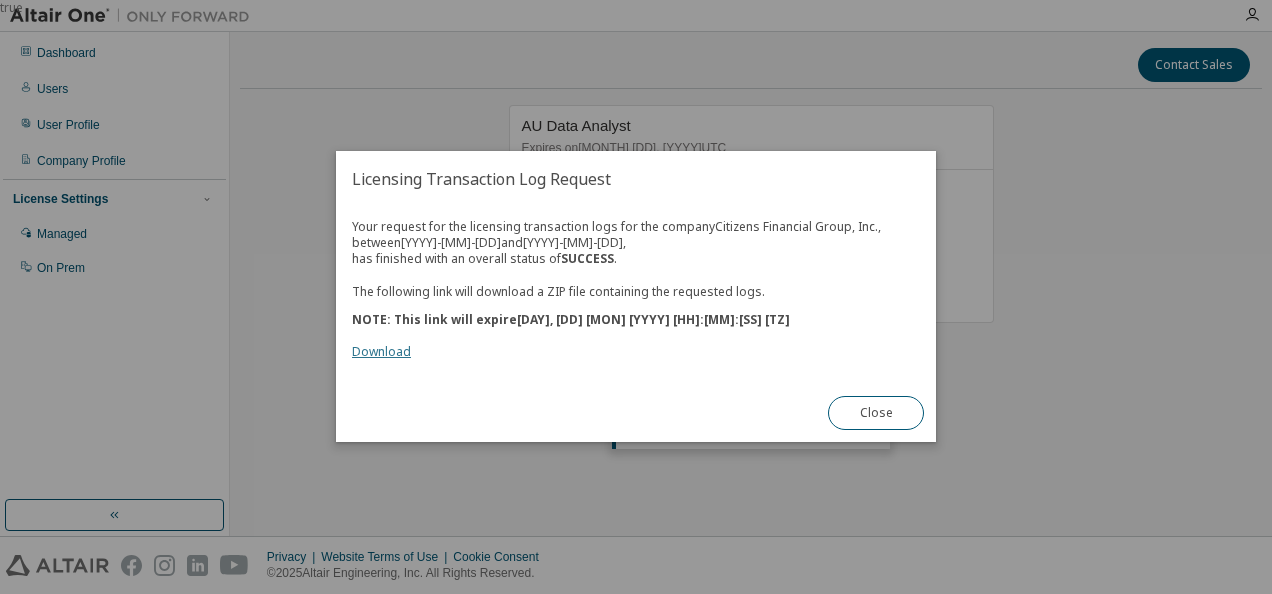 click on "Download" at bounding box center (381, 352) 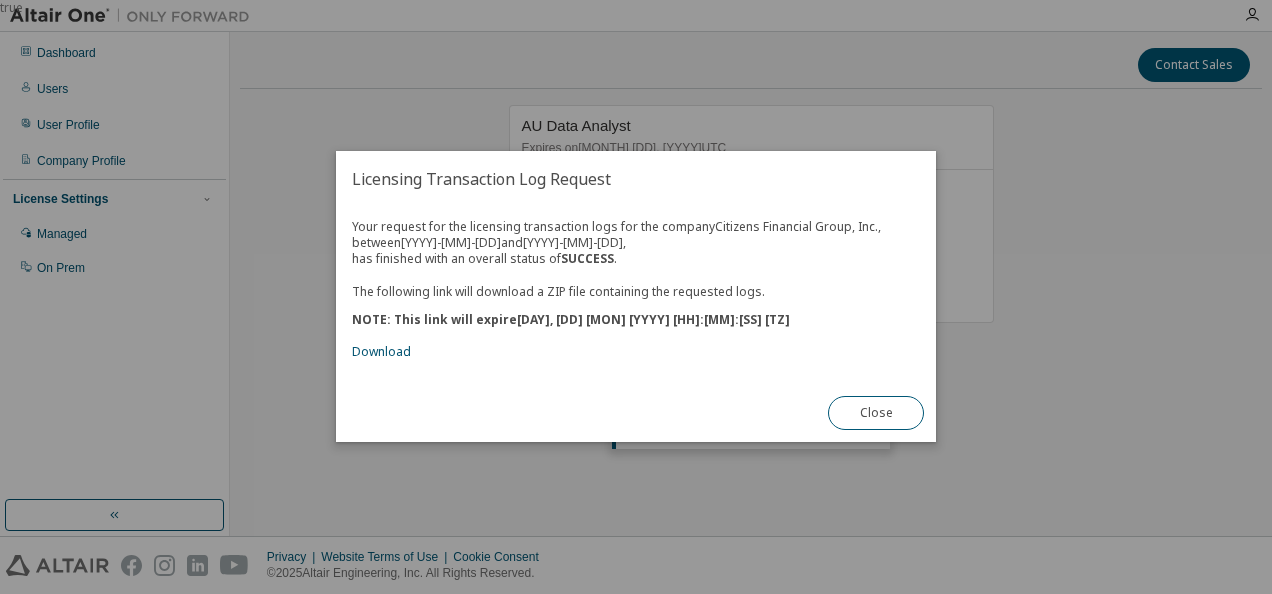 click on "true" at bounding box center (636, 297) 